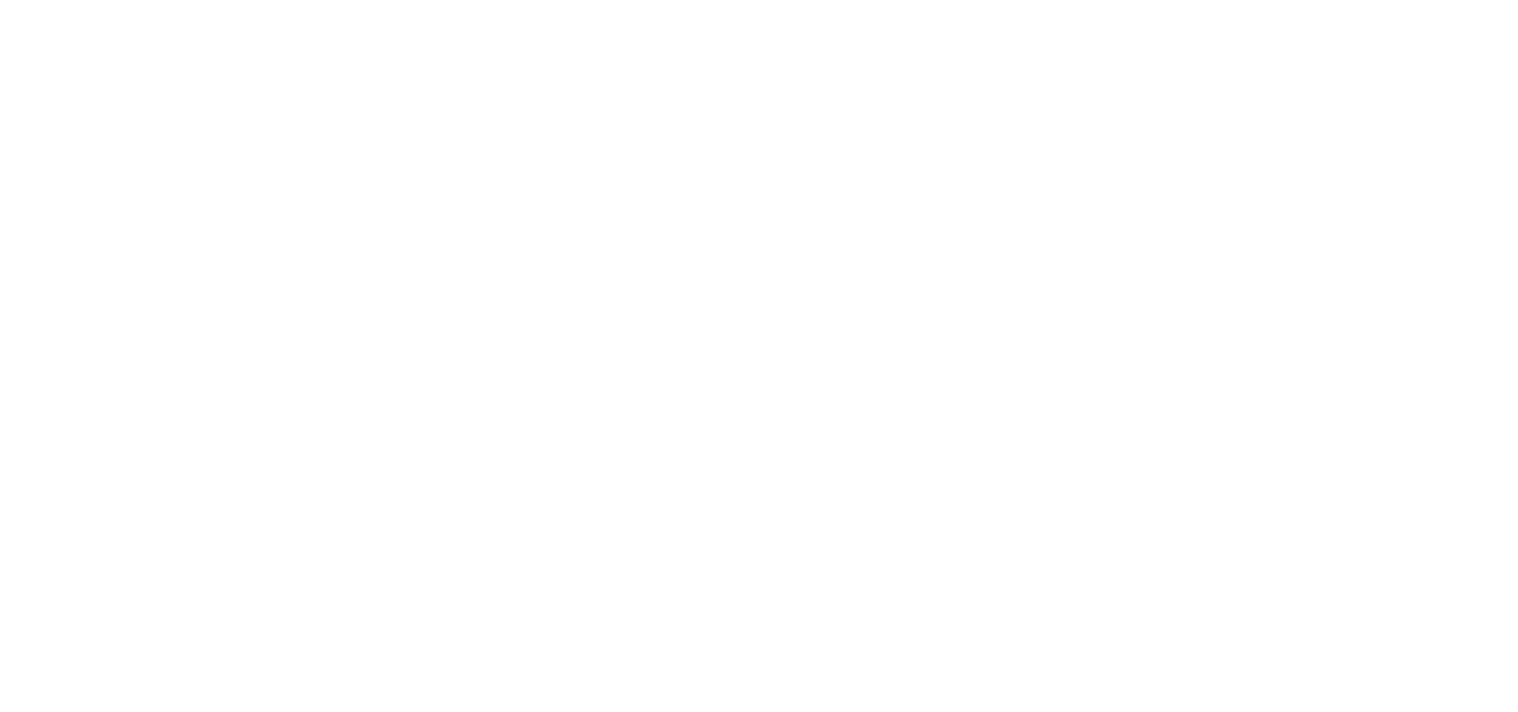 scroll, scrollTop: 0, scrollLeft: 0, axis: both 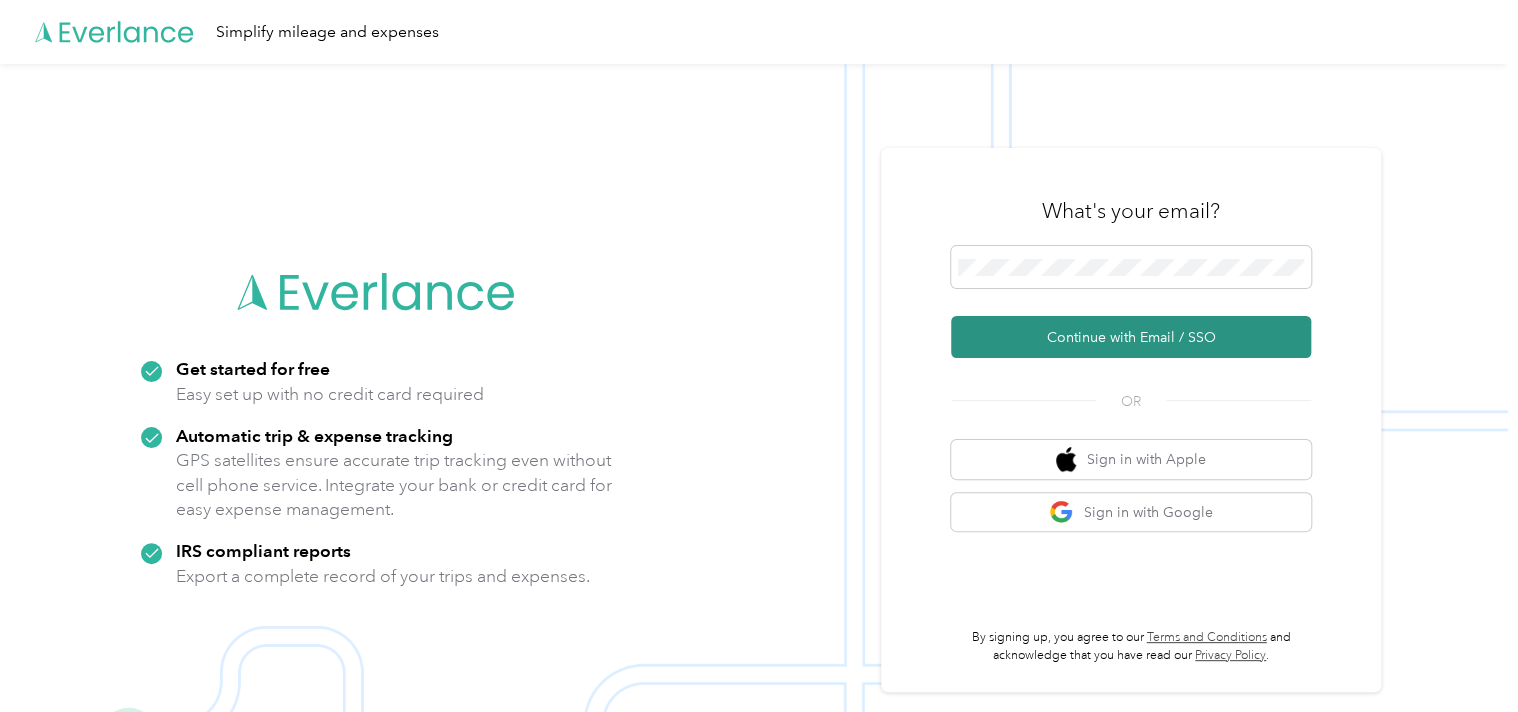 click on "Continue with Email / SSO" at bounding box center (1131, 337) 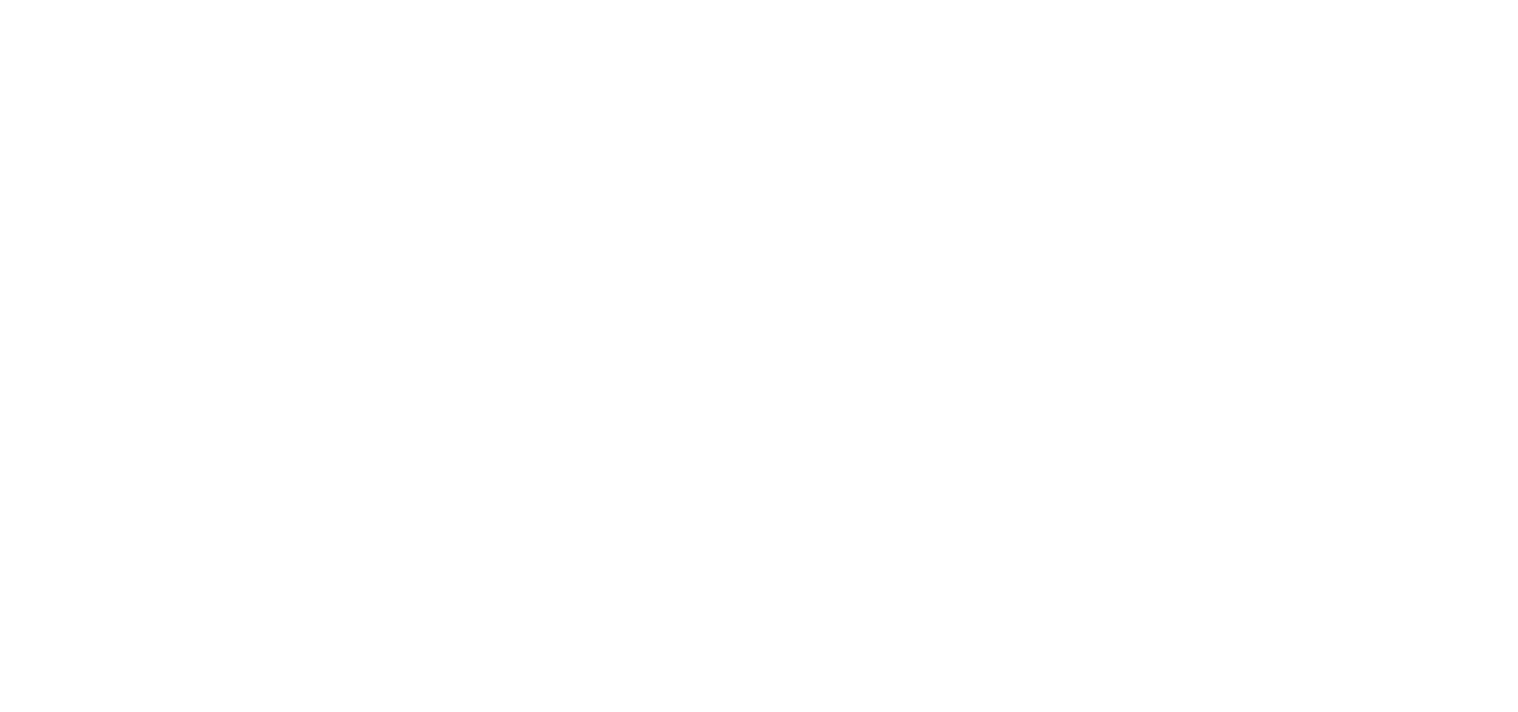 scroll, scrollTop: 0, scrollLeft: 0, axis: both 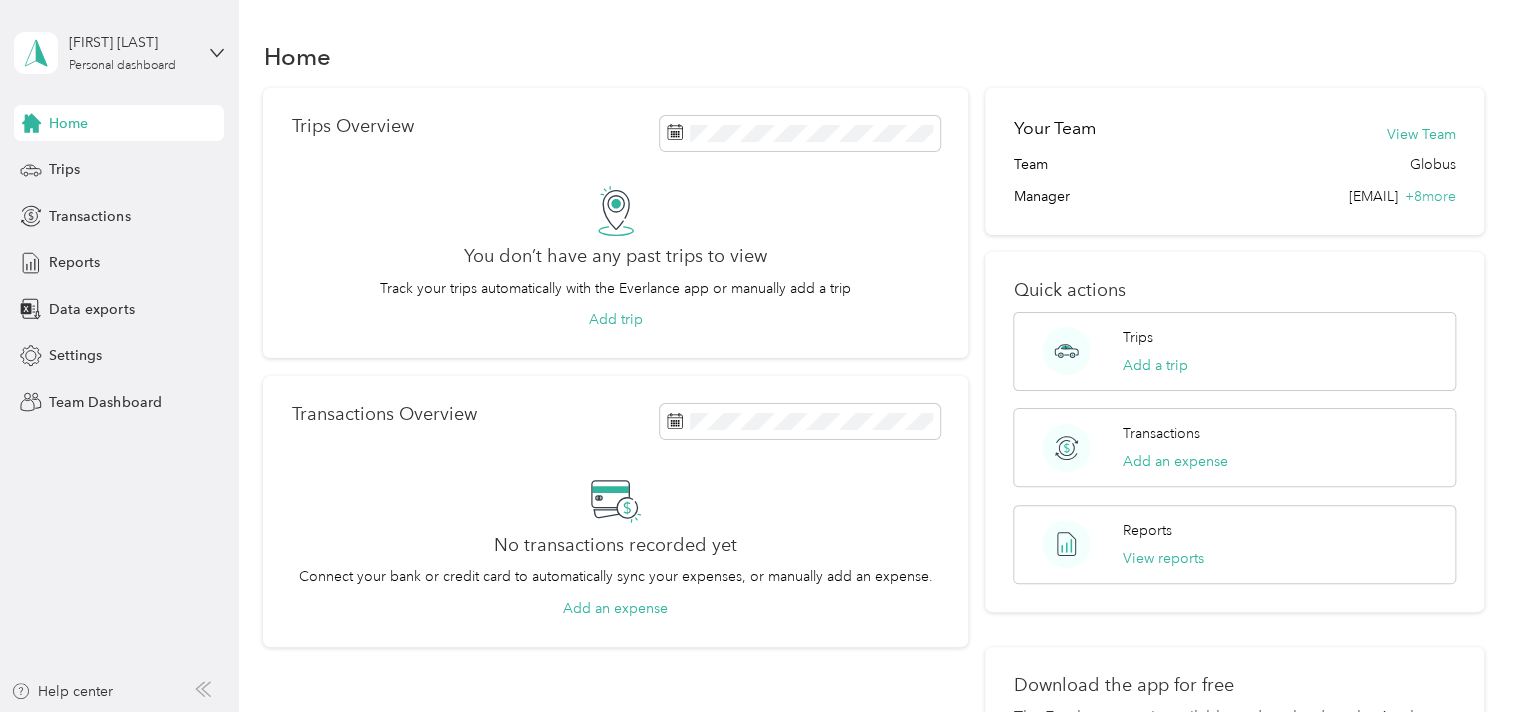 click on "[FIRST] [LAST] Personal dashboard Home Trips Transactions Reports Data exports Settings Team Dashboard   Help center" at bounding box center (119, 356) 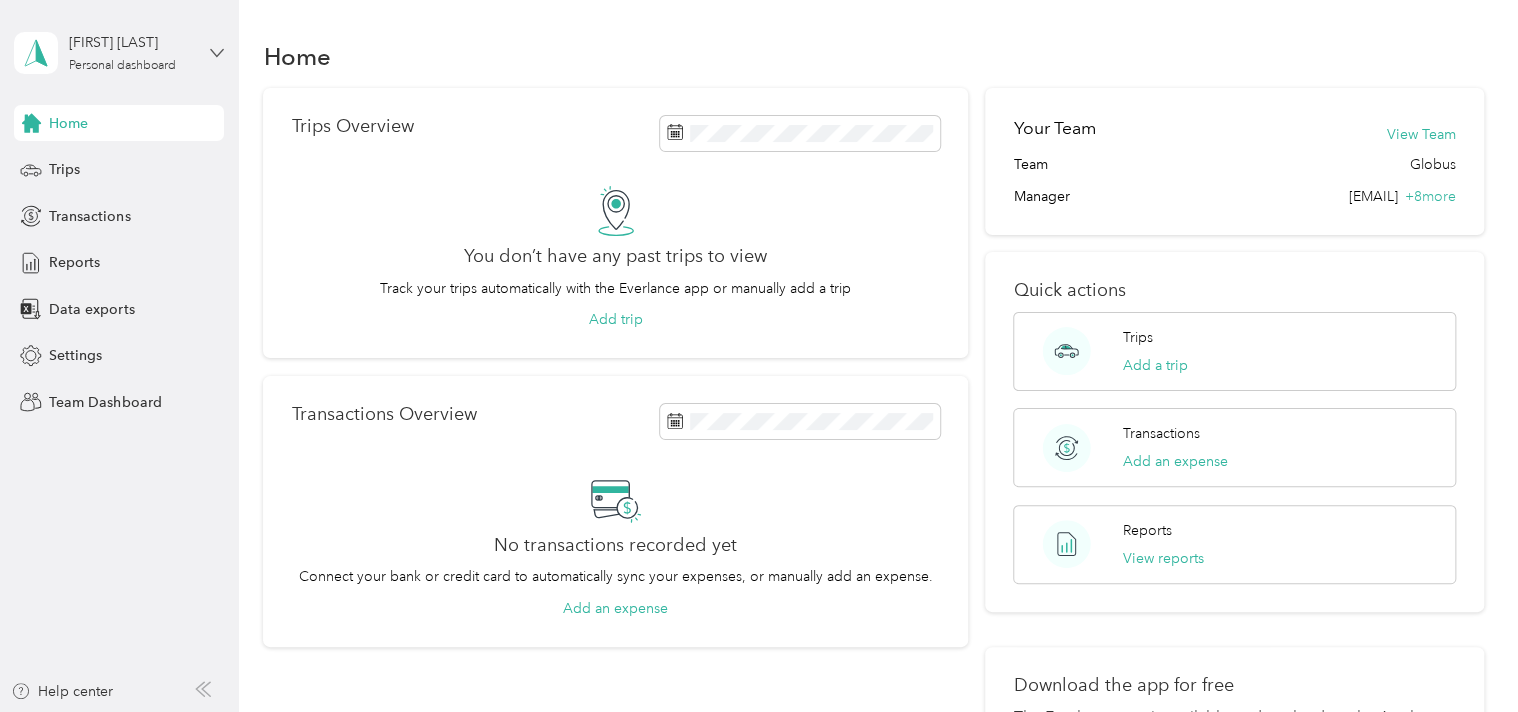 click 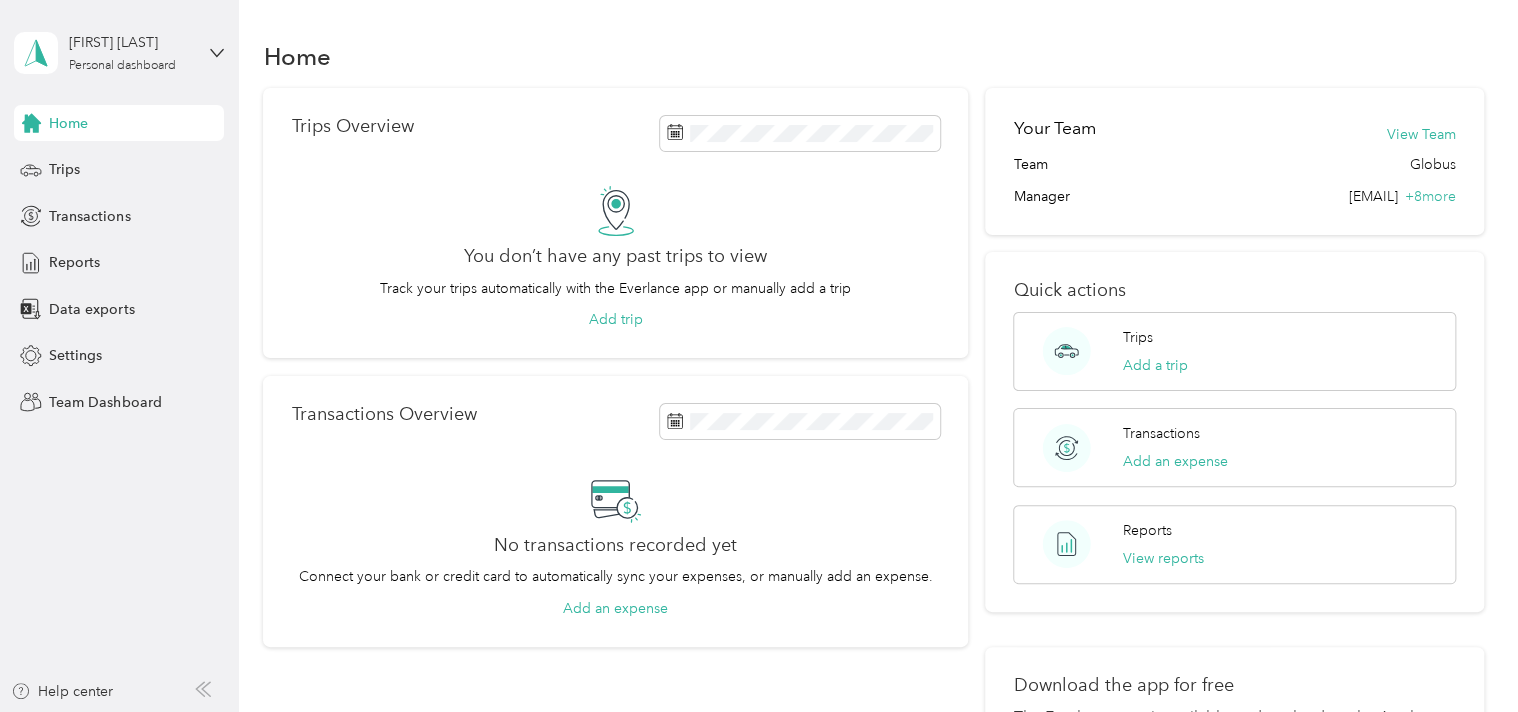 click on "Team dashboard" at bounding box center [85, 160] 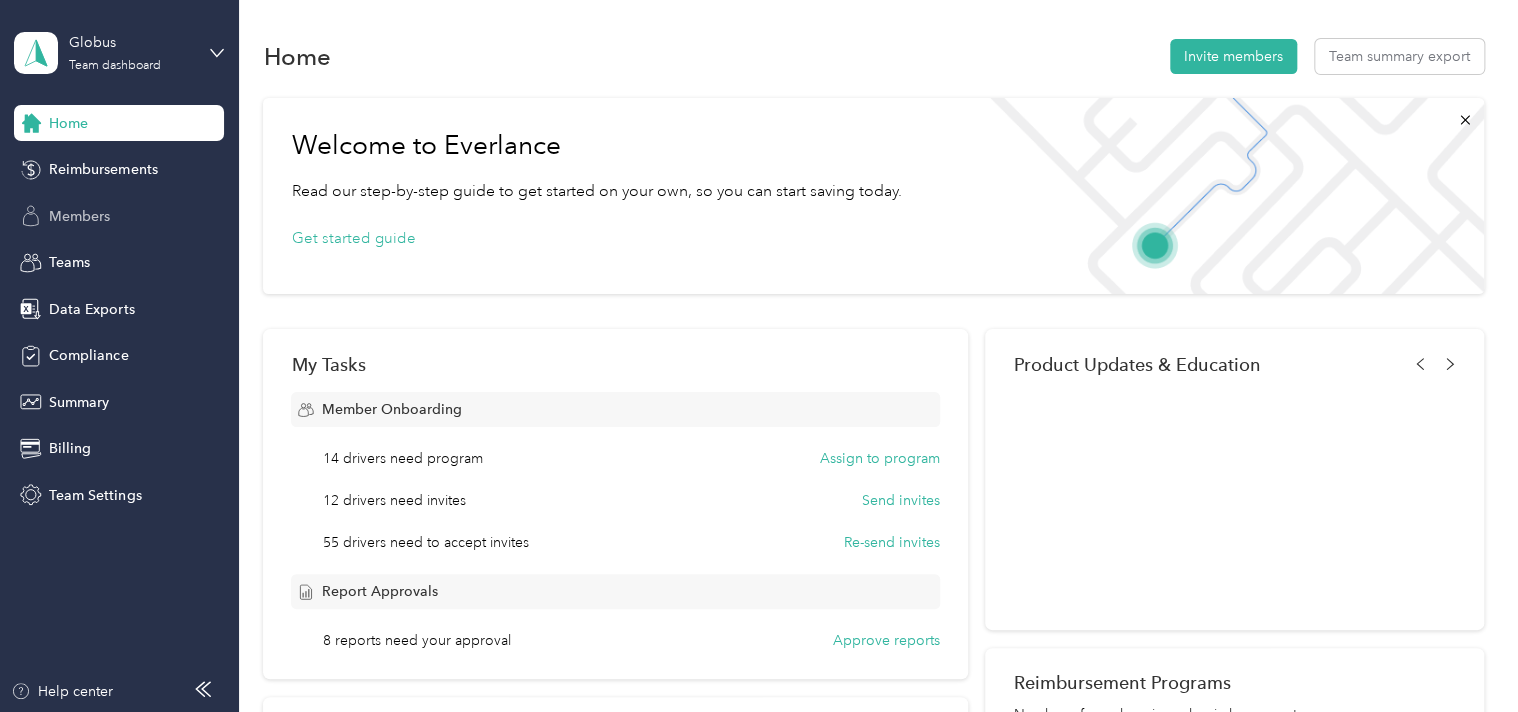 click on "Members" at bounding box center [79, 216] 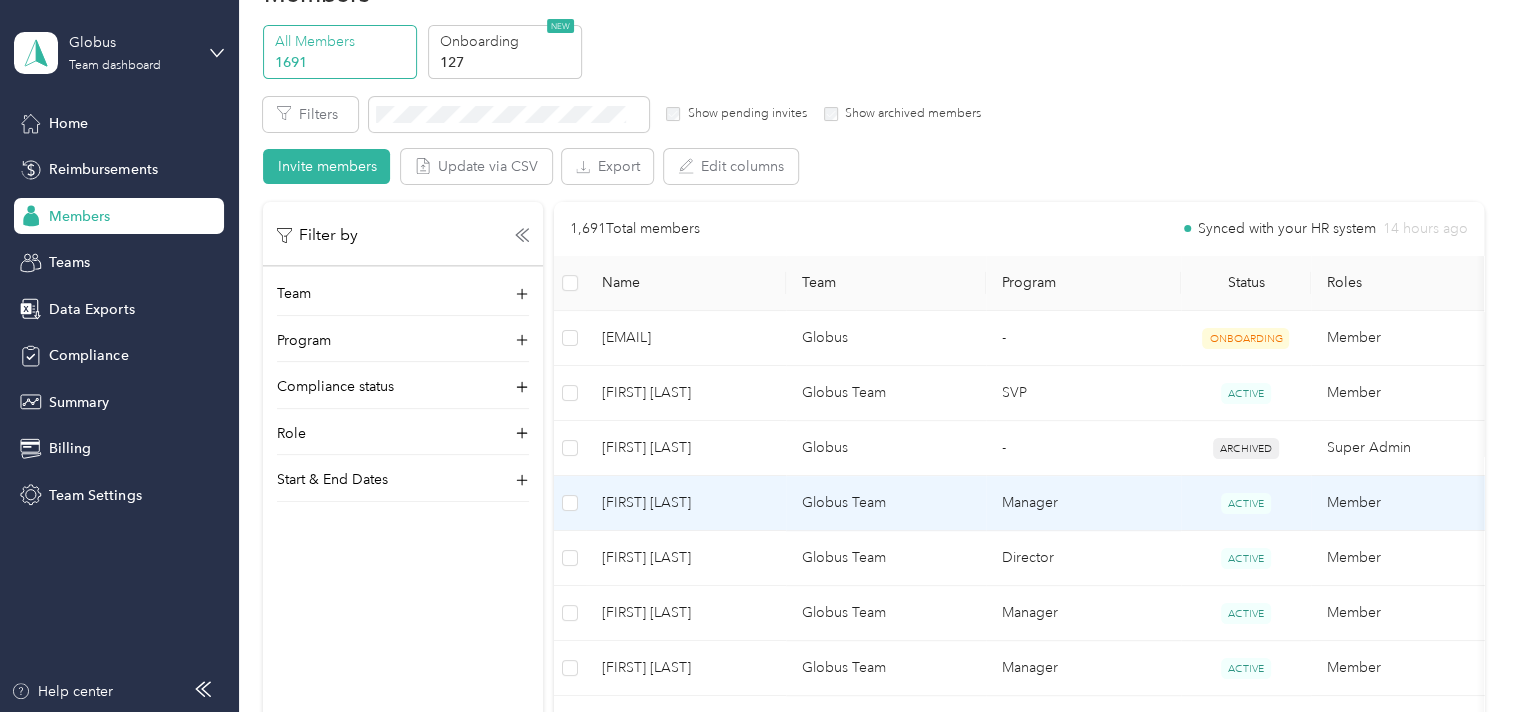 scroll, scrollTop: 0, scrollLeft: 0, axis: both 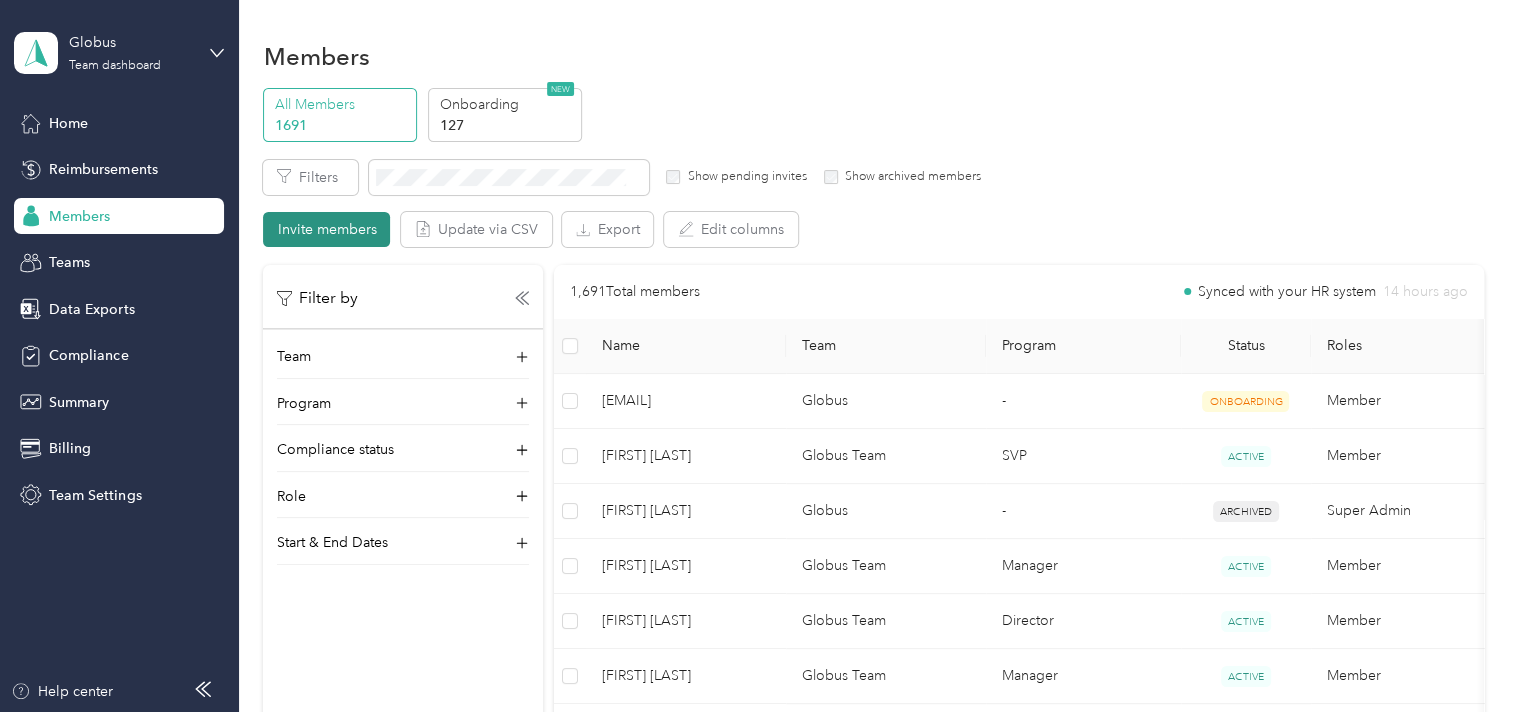 click on "Invite members" at bounding box center (326, 229) 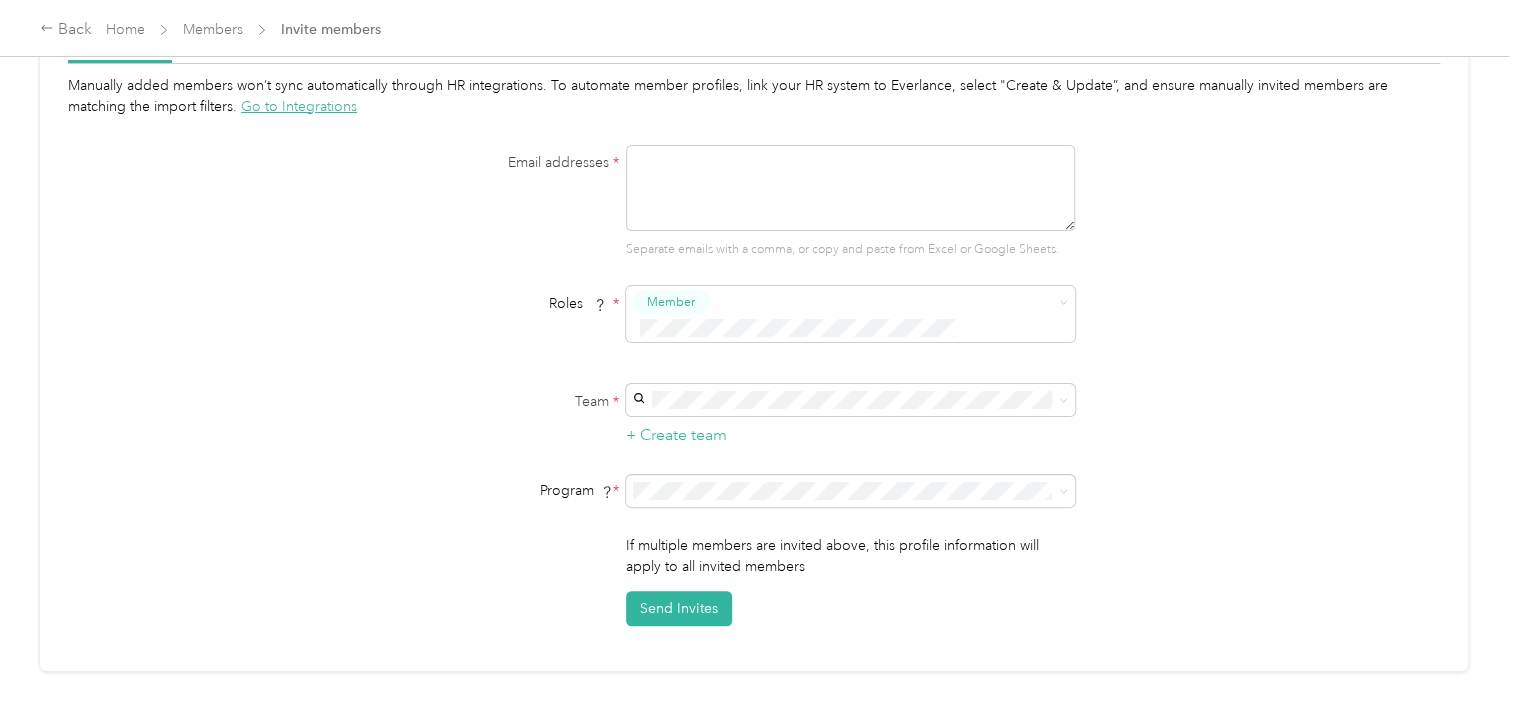scroll, scrollTop: 0, scrollLeft: 0, axis: both 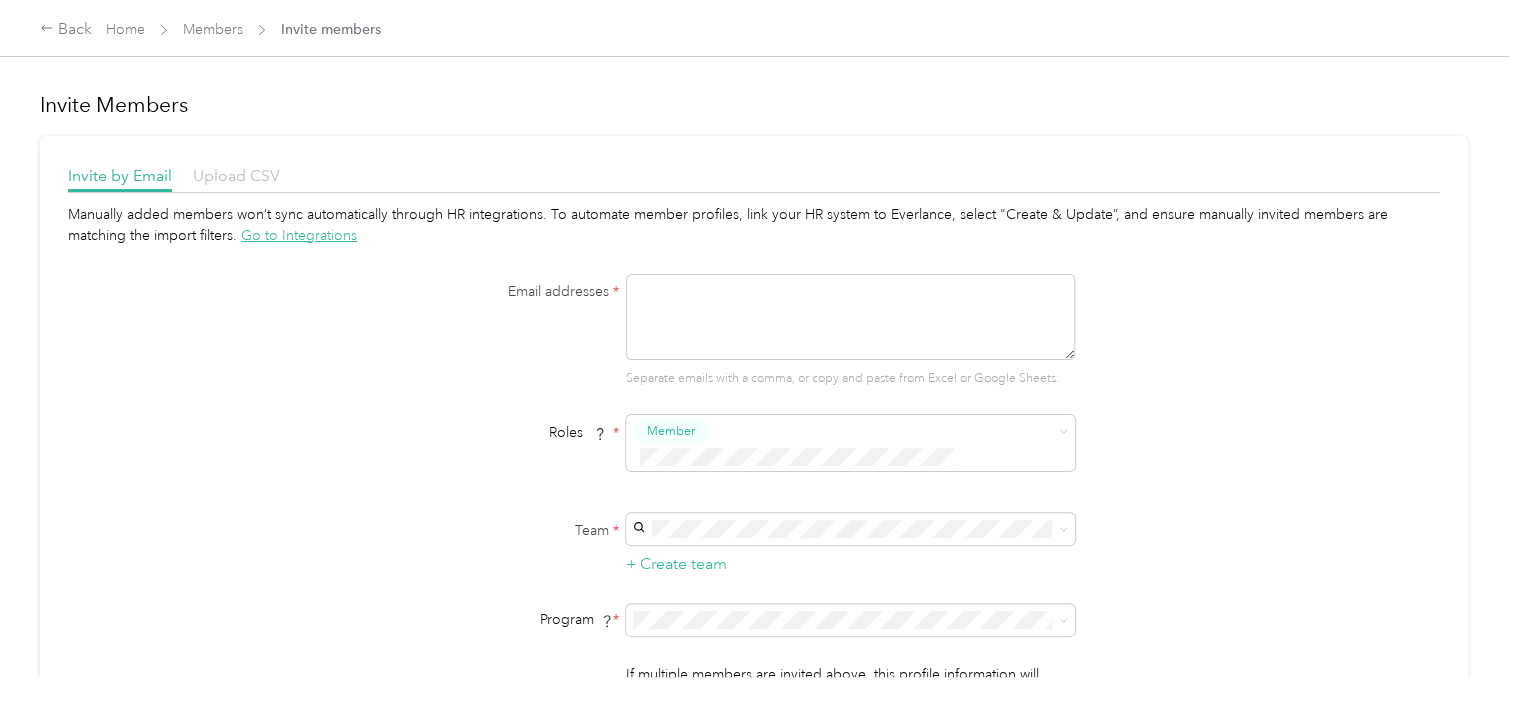 click on "Upload CSV" at bounding box center (236, 175) 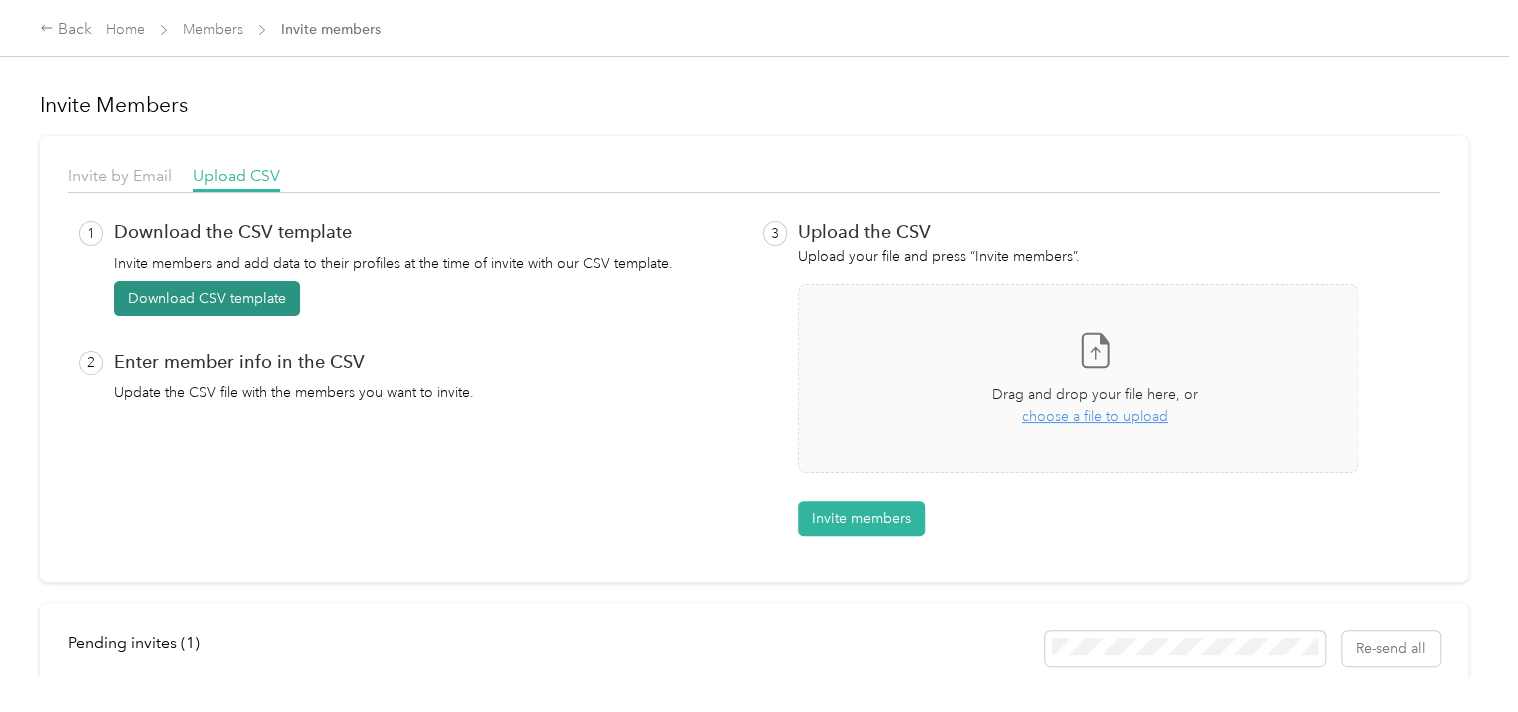 click on "Download CSV template" at bounding box center [207, 298] 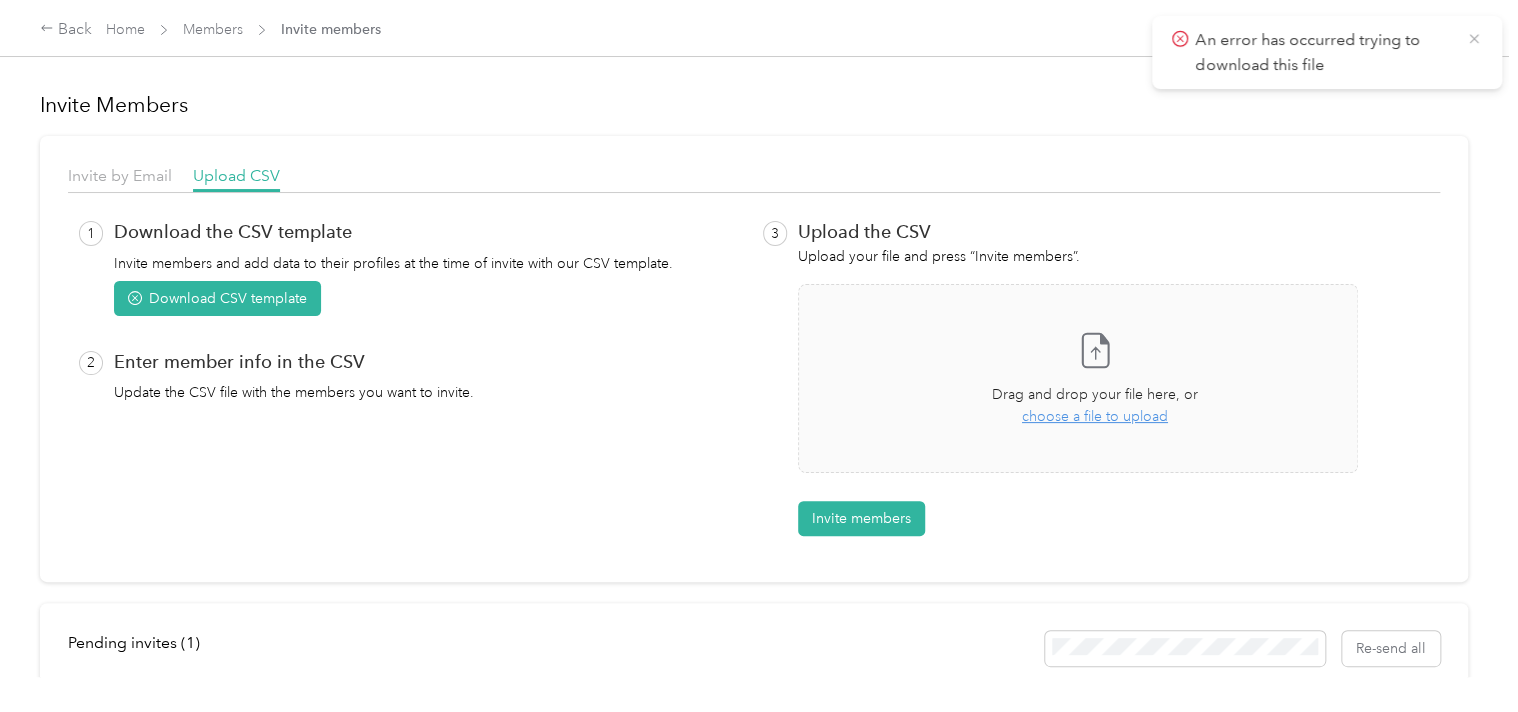 click 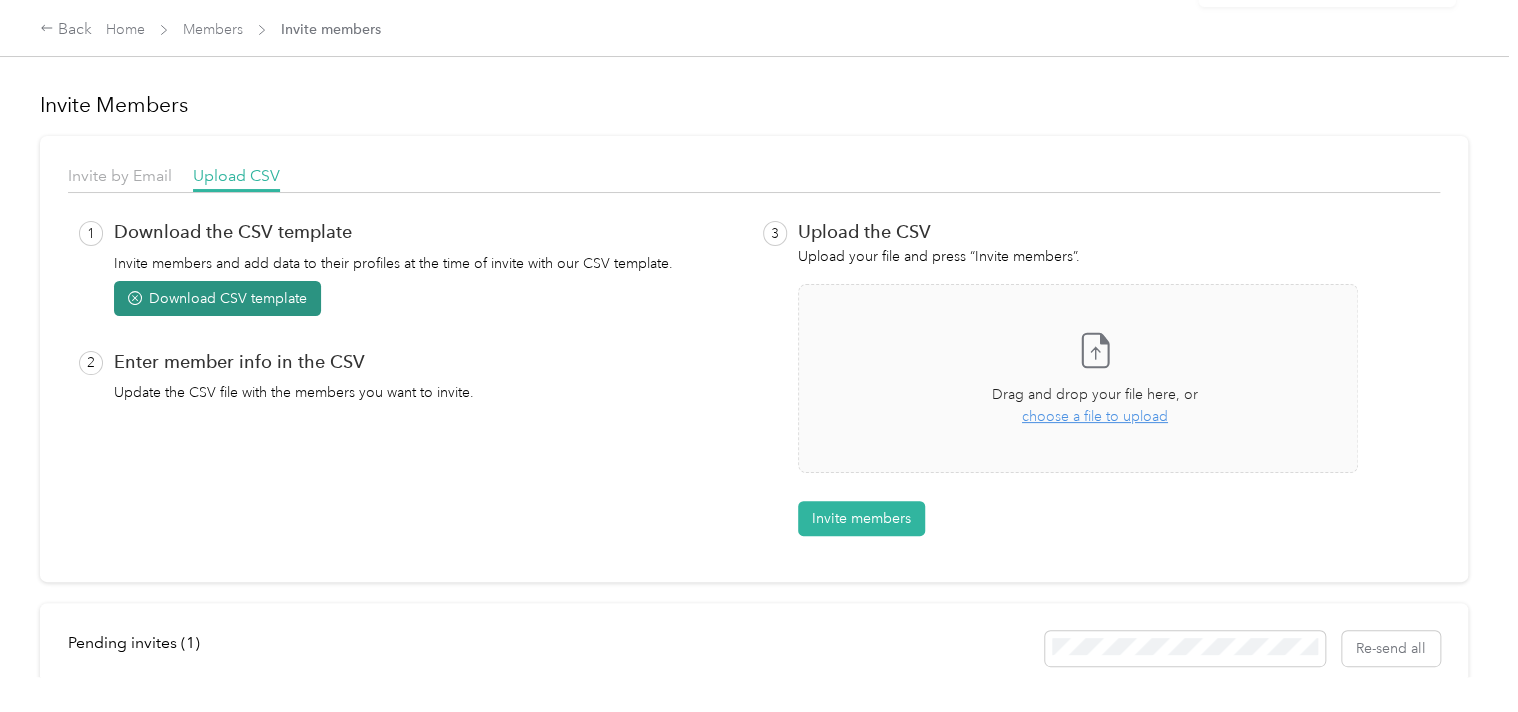 click on "Download CSV template" at bounding box center [217, 298] 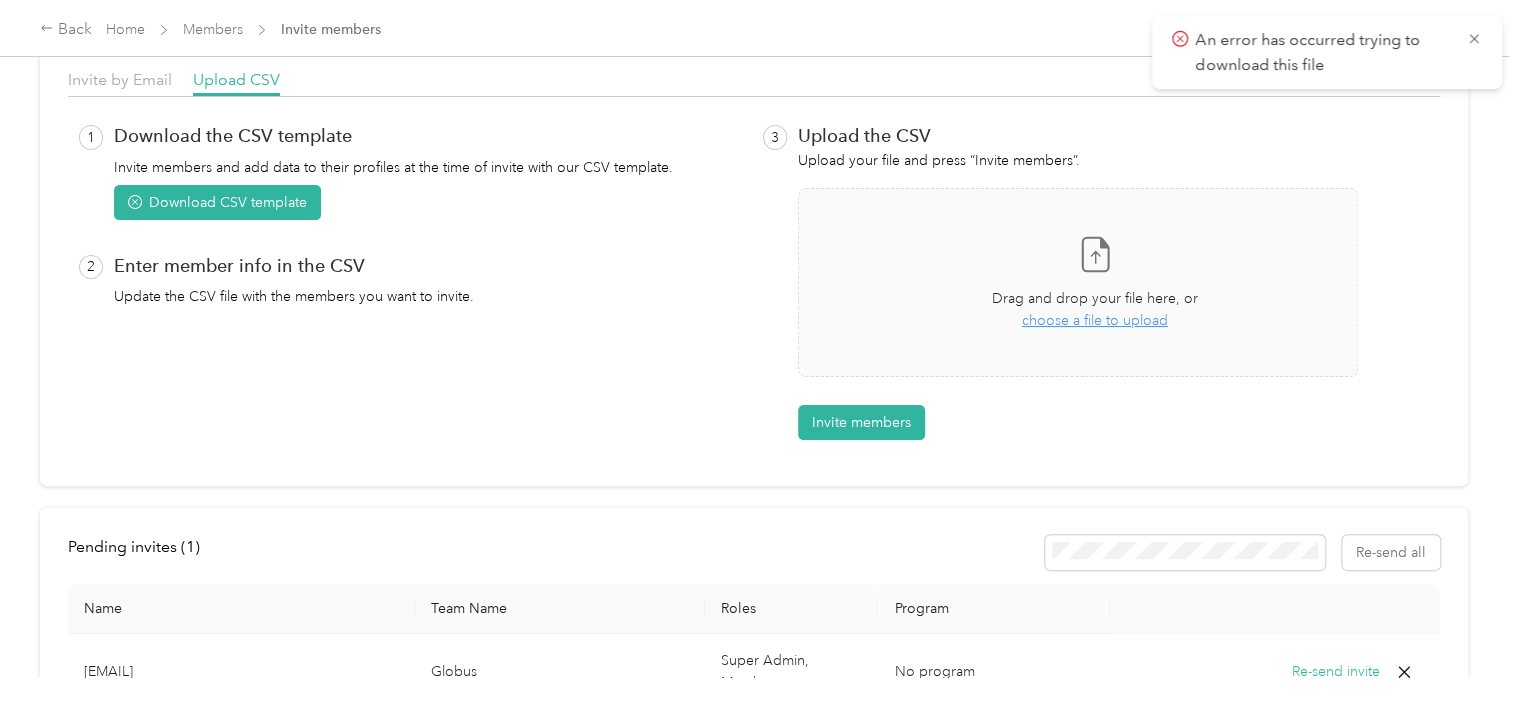 scroll, scrollTop: 0, scrollLeft: 0, axis: both 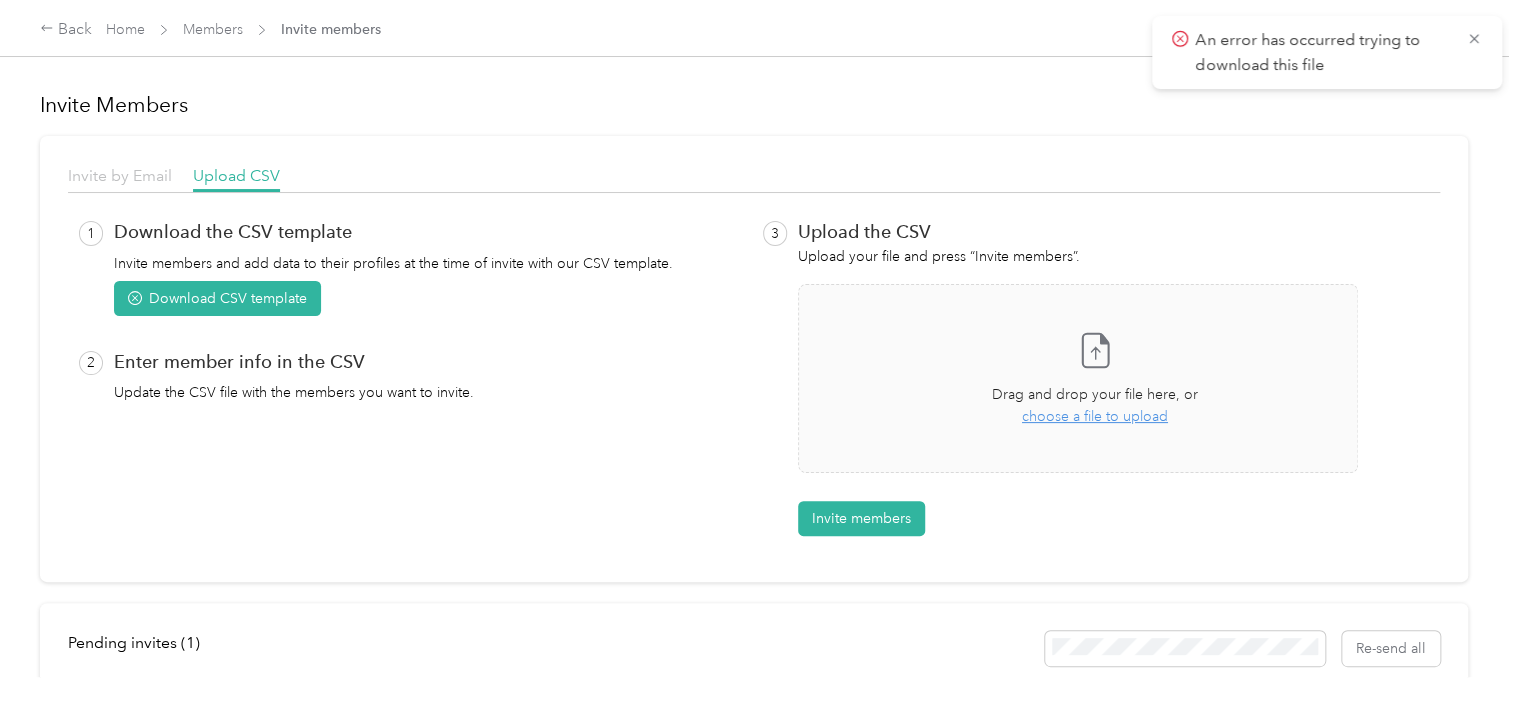 click on "Invite by Email" at bounding box center (120, 175) 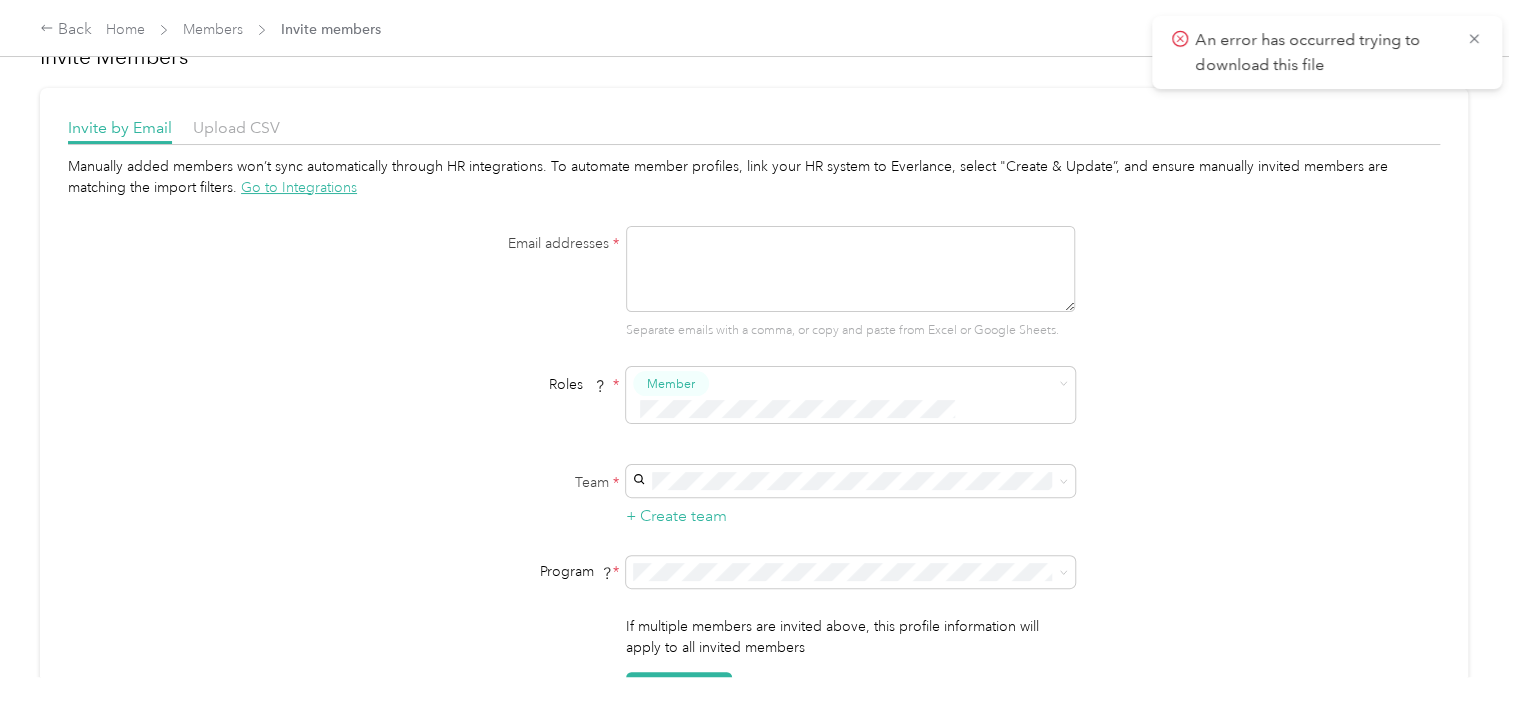 scroll, scrollTop: 0, scrollLeft: 0, axis: both 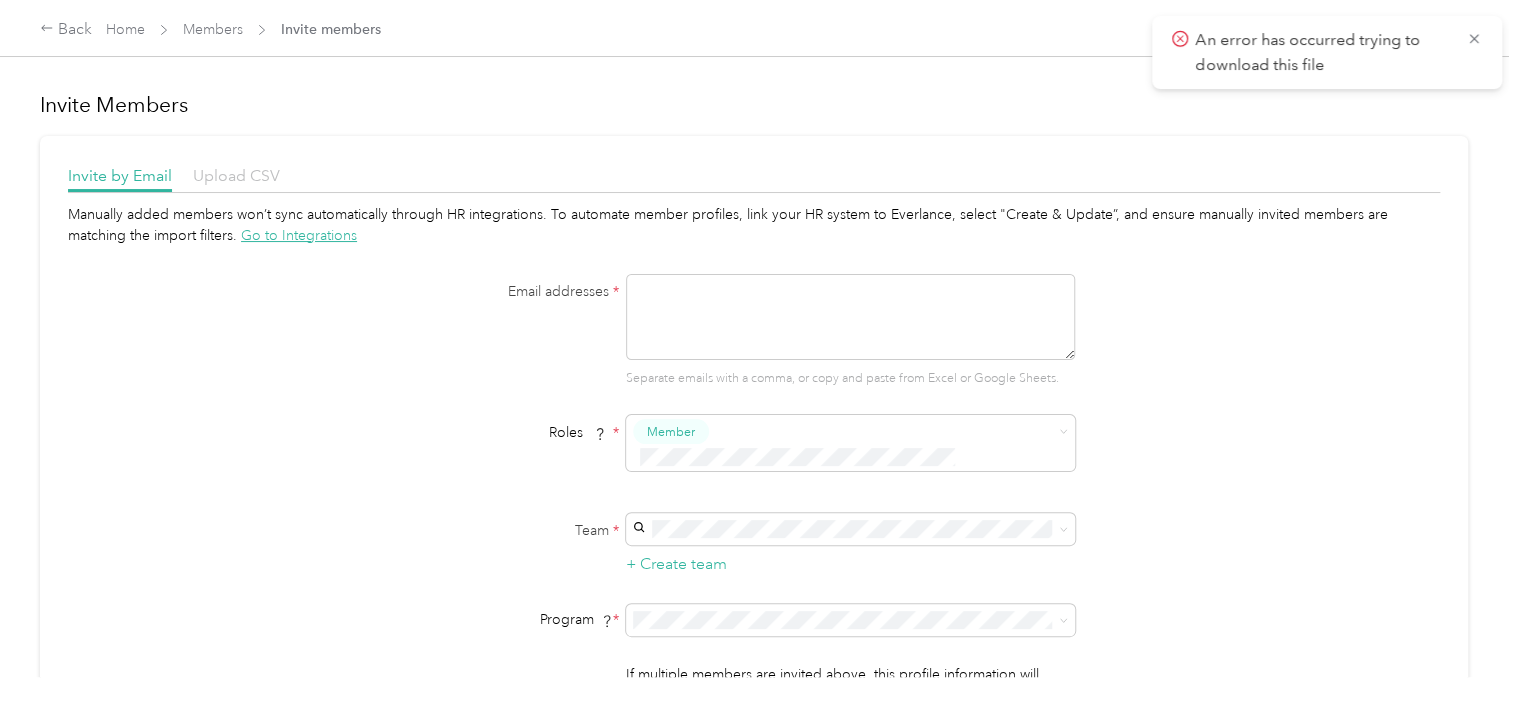 click on "Upload CSV" at bounding box center [236, 175] 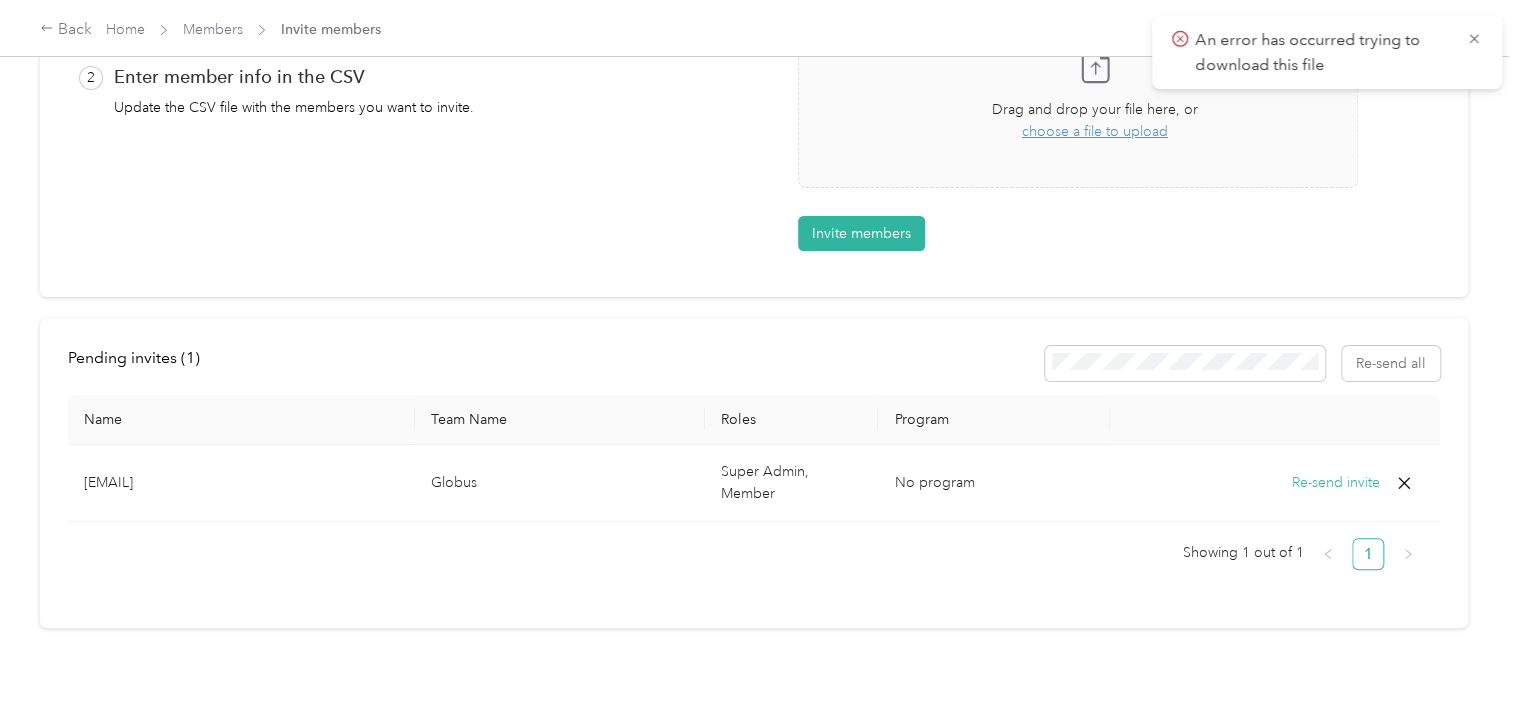scroll, scrollTop: 0, scrollLeft: 0, axis: both 